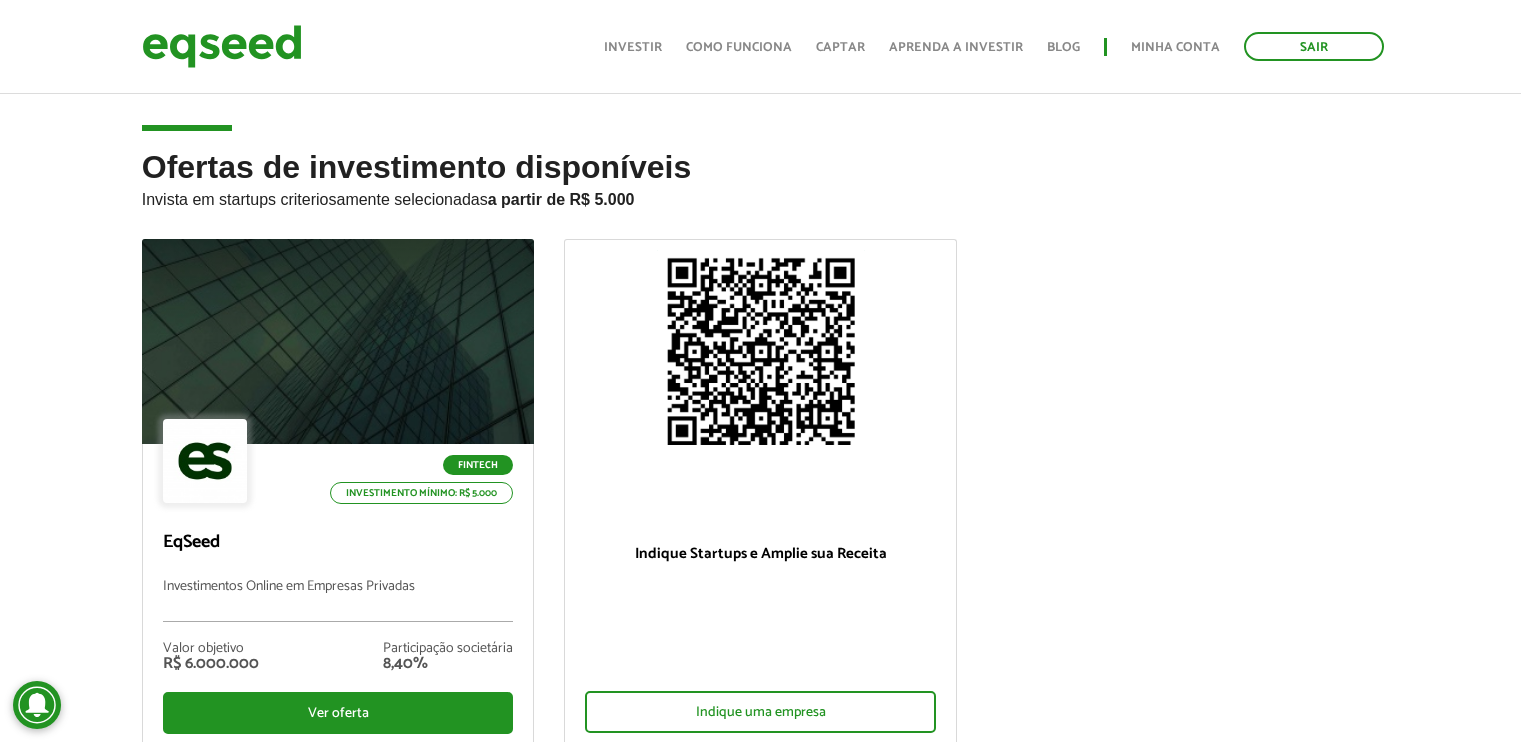 scroll, scrollTop: 100, scrollLeft: 0, axis: vertical 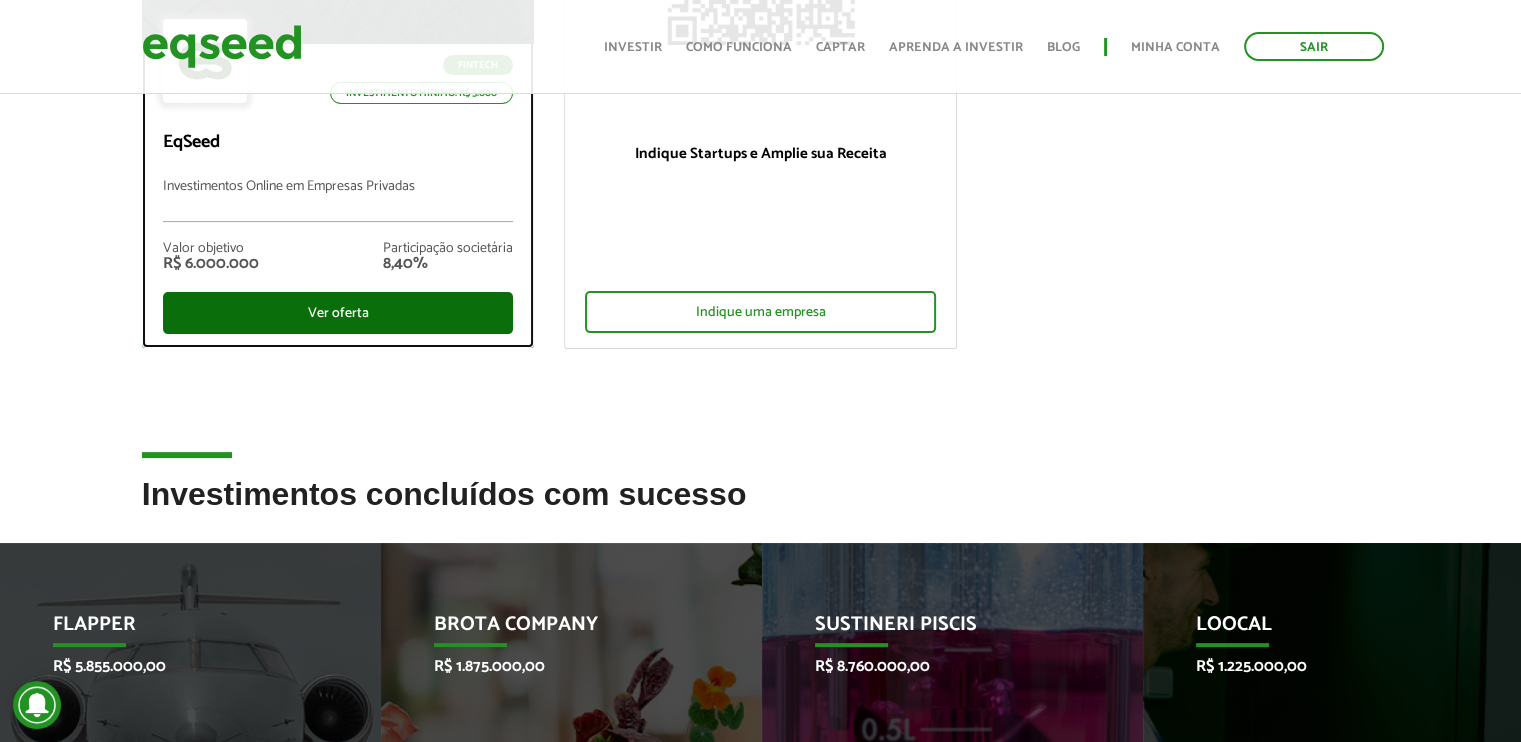 click on "Ver oferta" at bounding box center [338, 313] 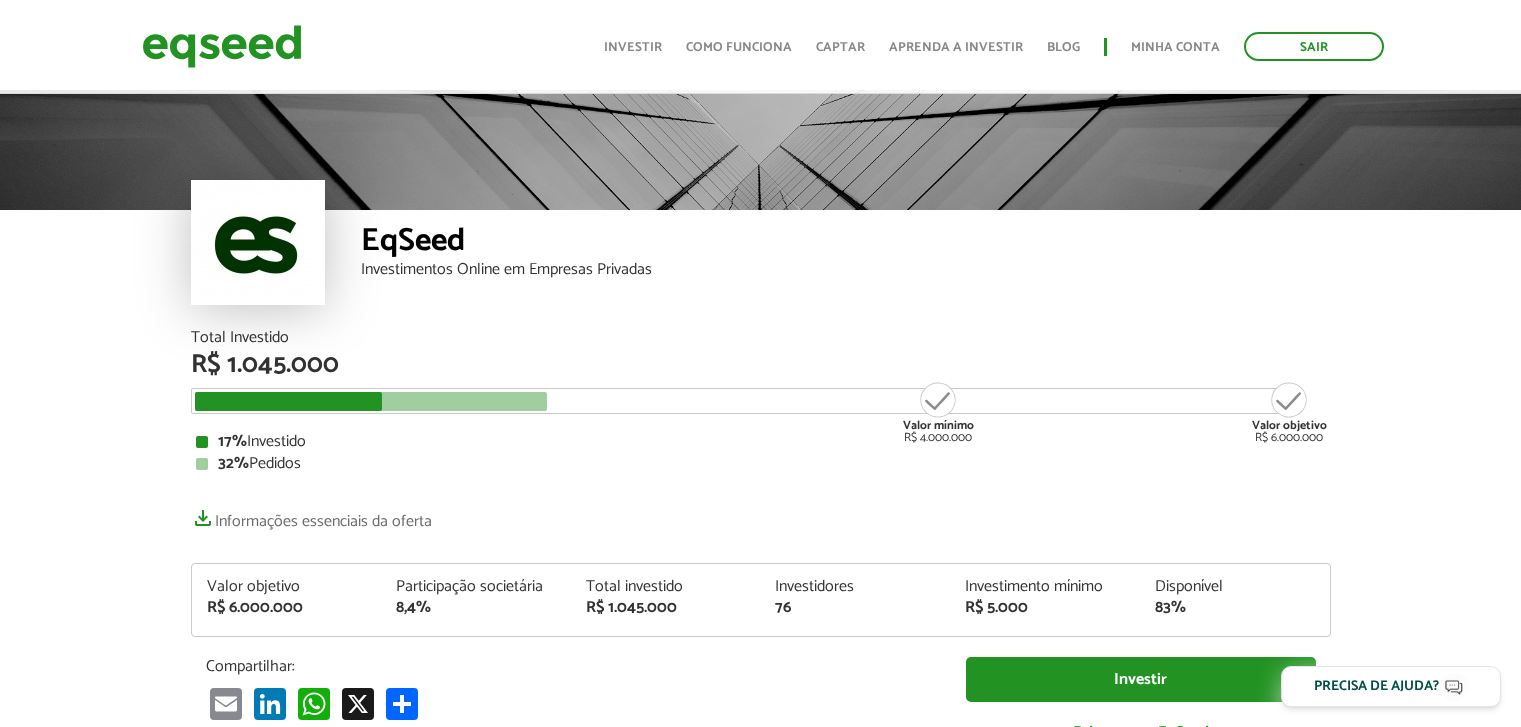 scroll, scrollTop: 332, scrollLeft: 0, axis: vertical 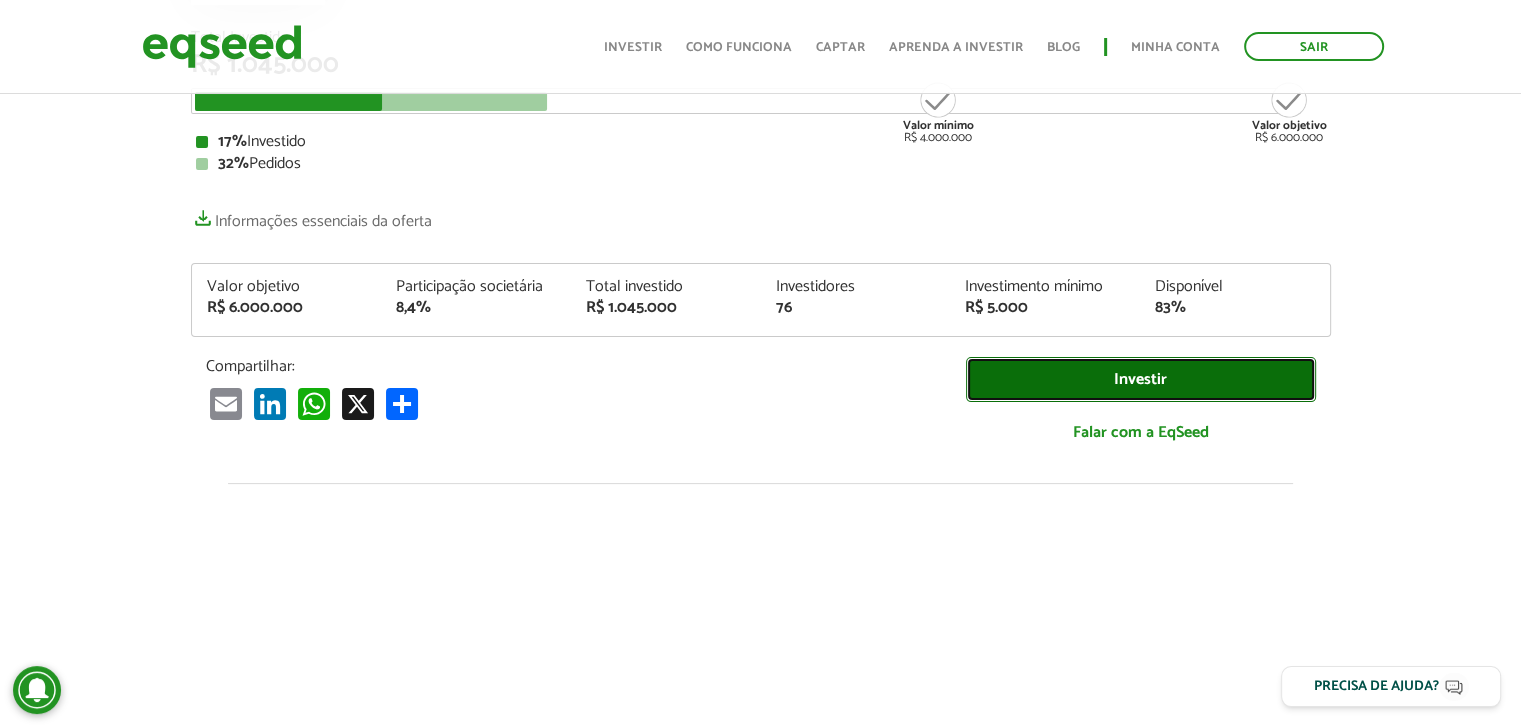 click on "Investir" at bounding box center (1141, 379) 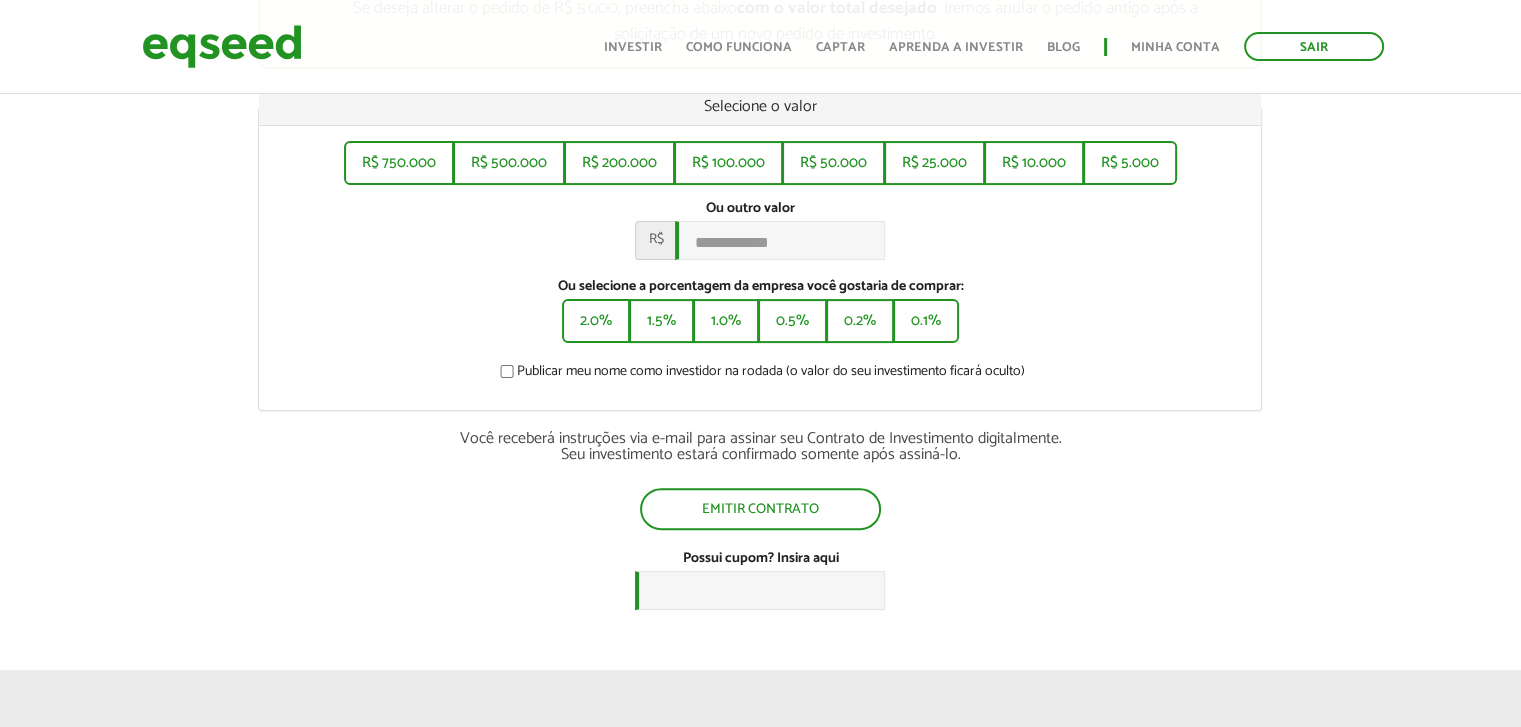 scroll, scrollTop: 0, scrollLeft: 0, axis: both 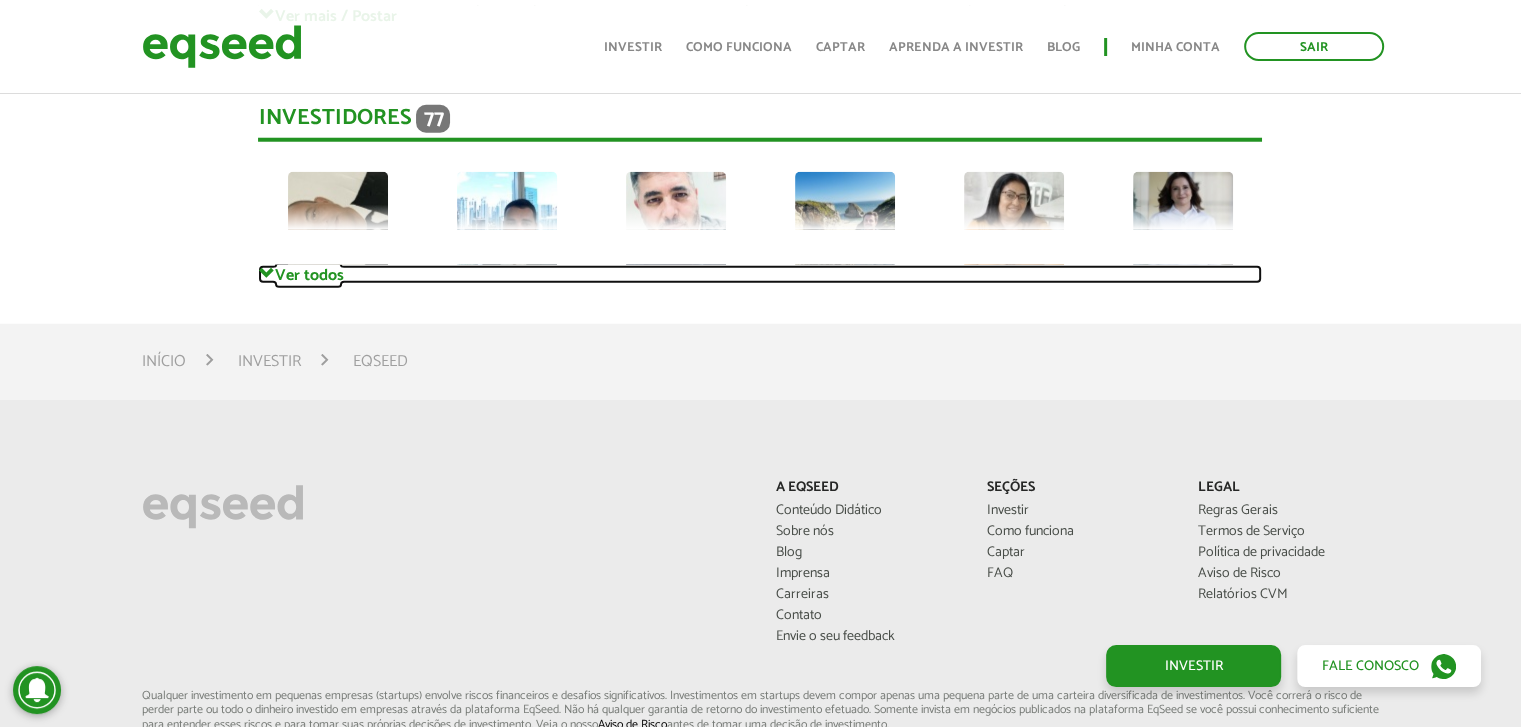 click on "Ver todos" at bounding box center (760, 274) 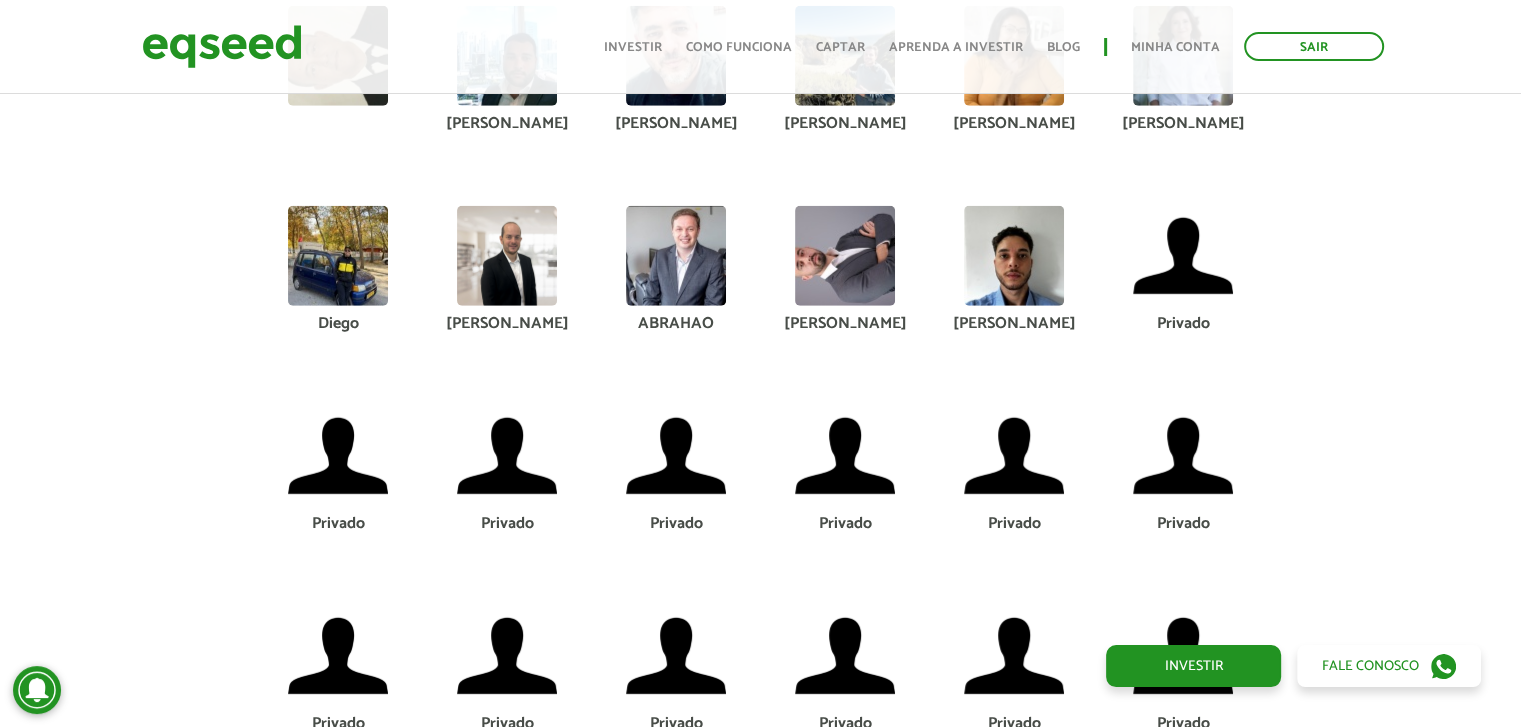 scroll, scrollTop: 5300, scrollLeft: 0, axis: vertical 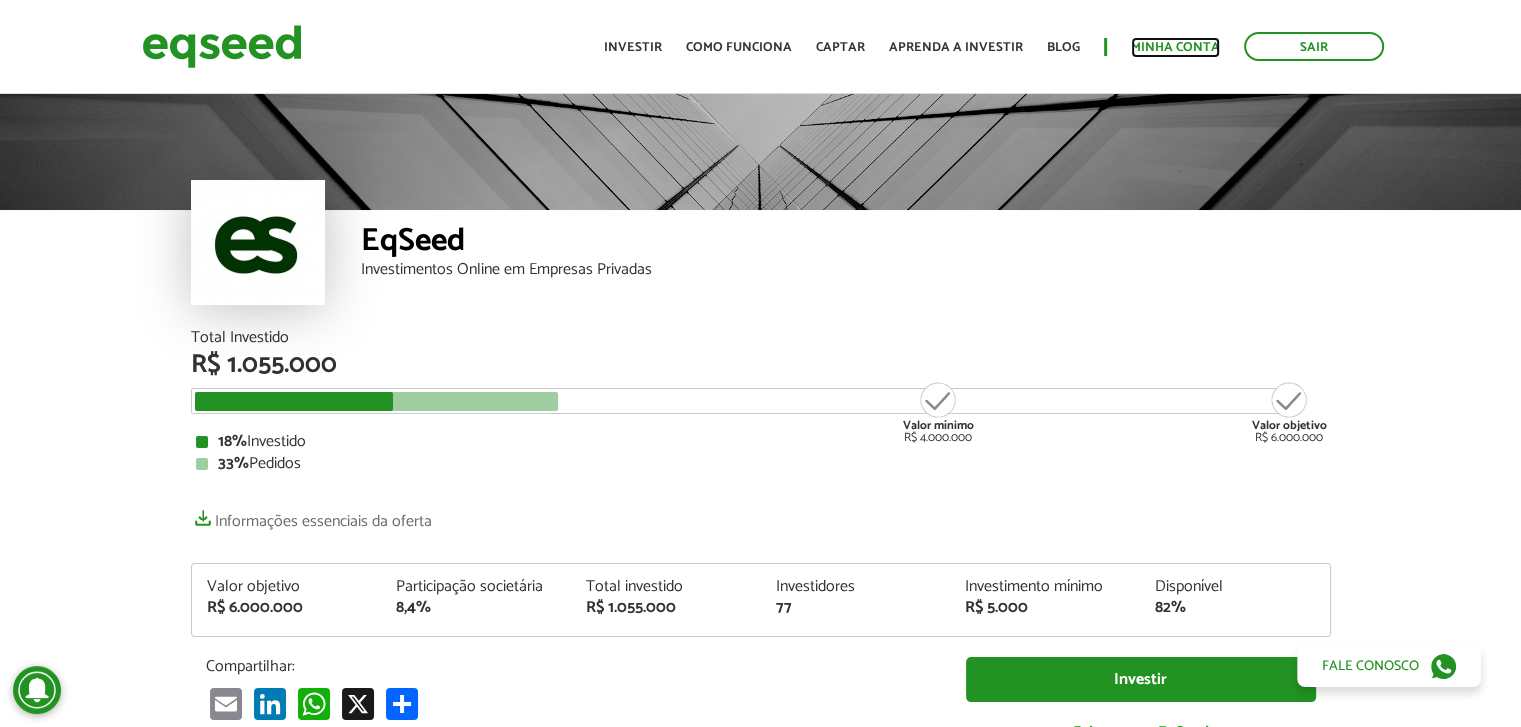 click on "Minha conta" at bounding box center [1175, 47] 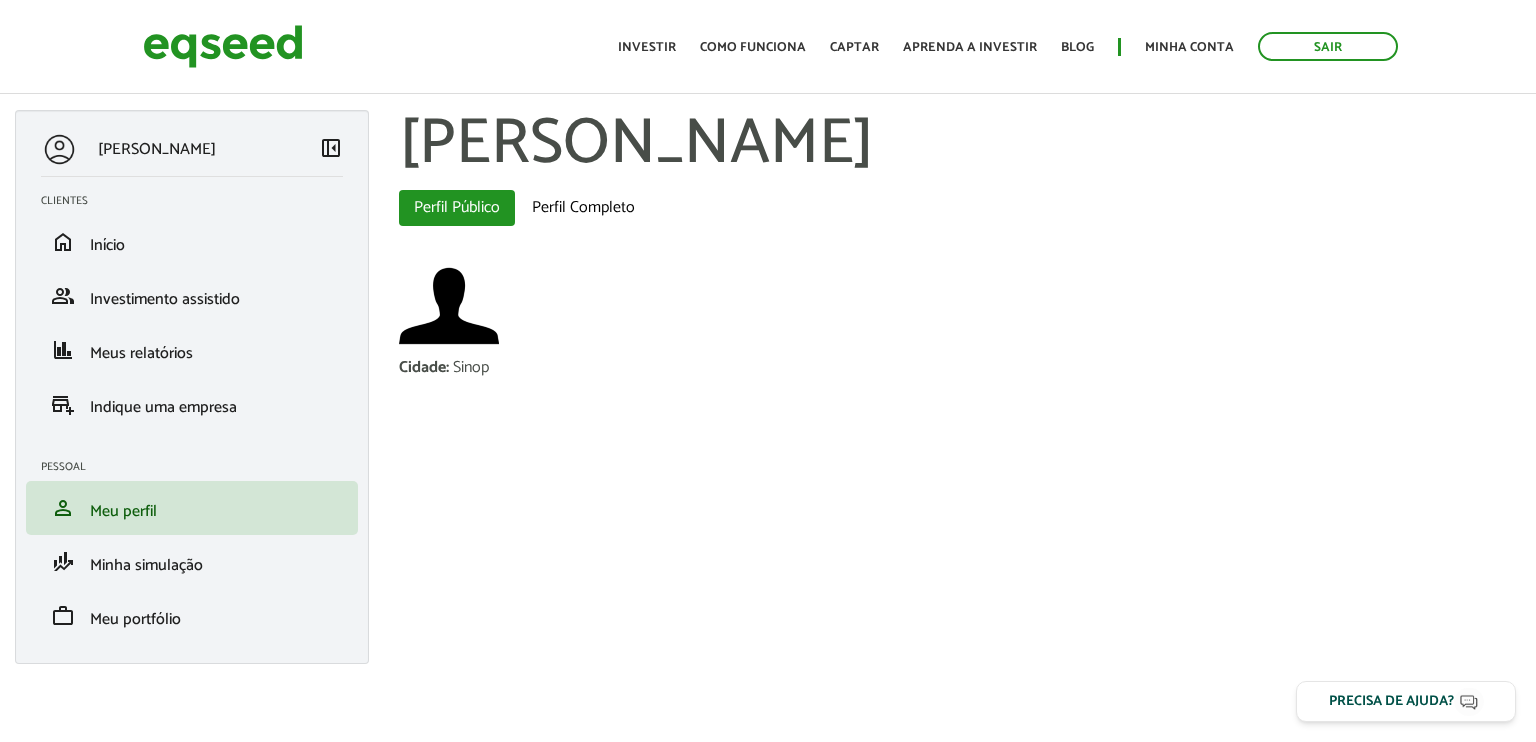 scroll, scrollTop: 0, scrollLeft: 0, axis: both 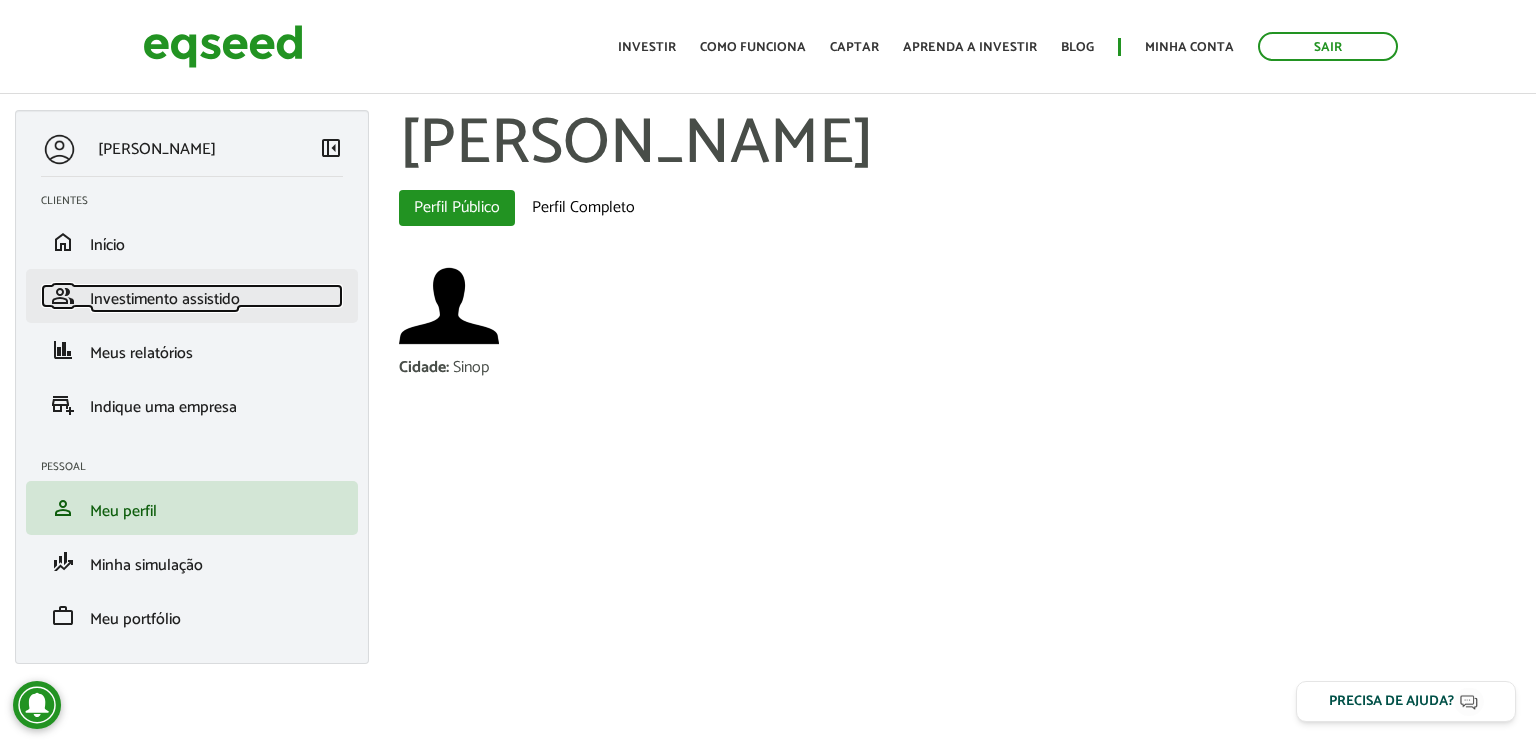 click on "Investimento assistido" at bounding box center (165, 299) 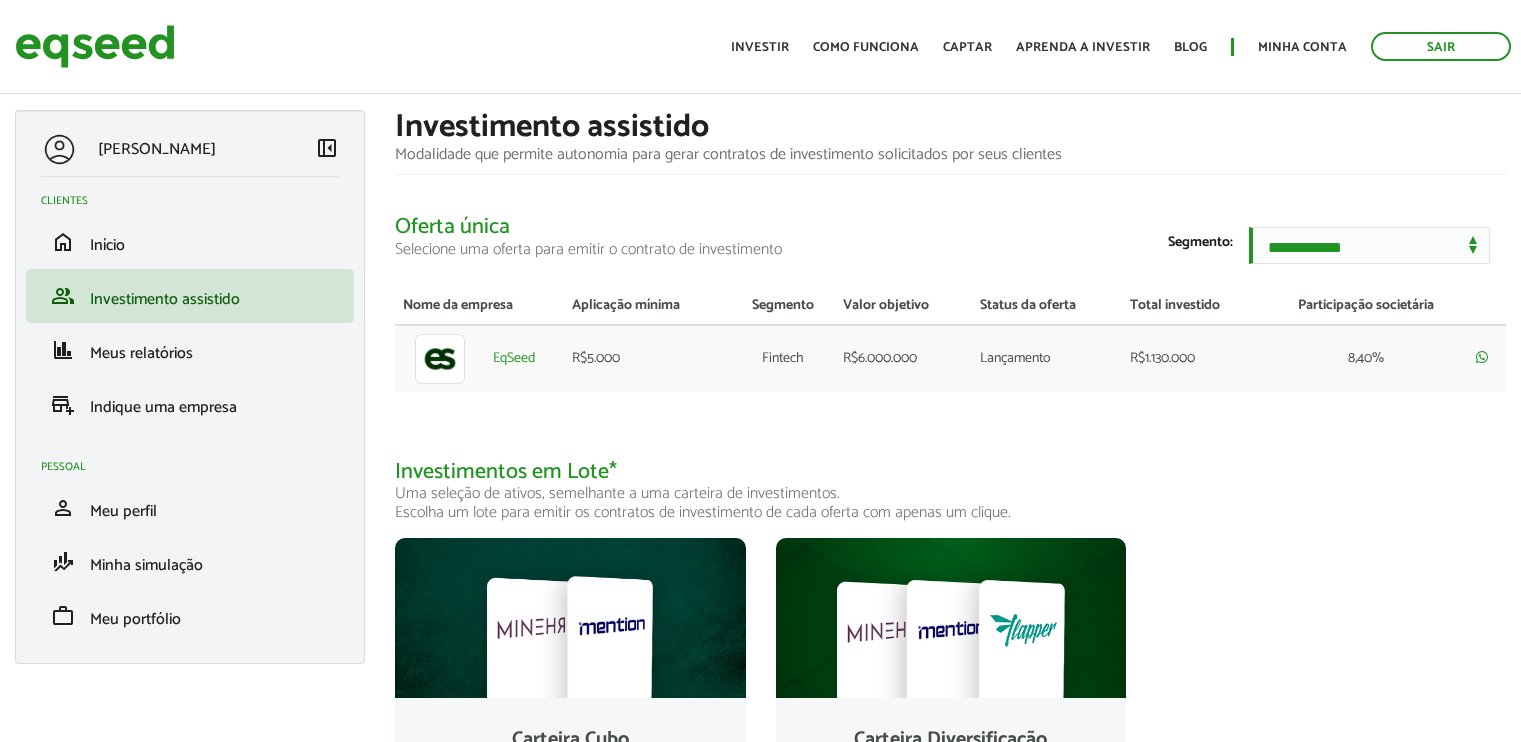 scroll, scrollTop: 0, scrollLeft: 0, axis: both 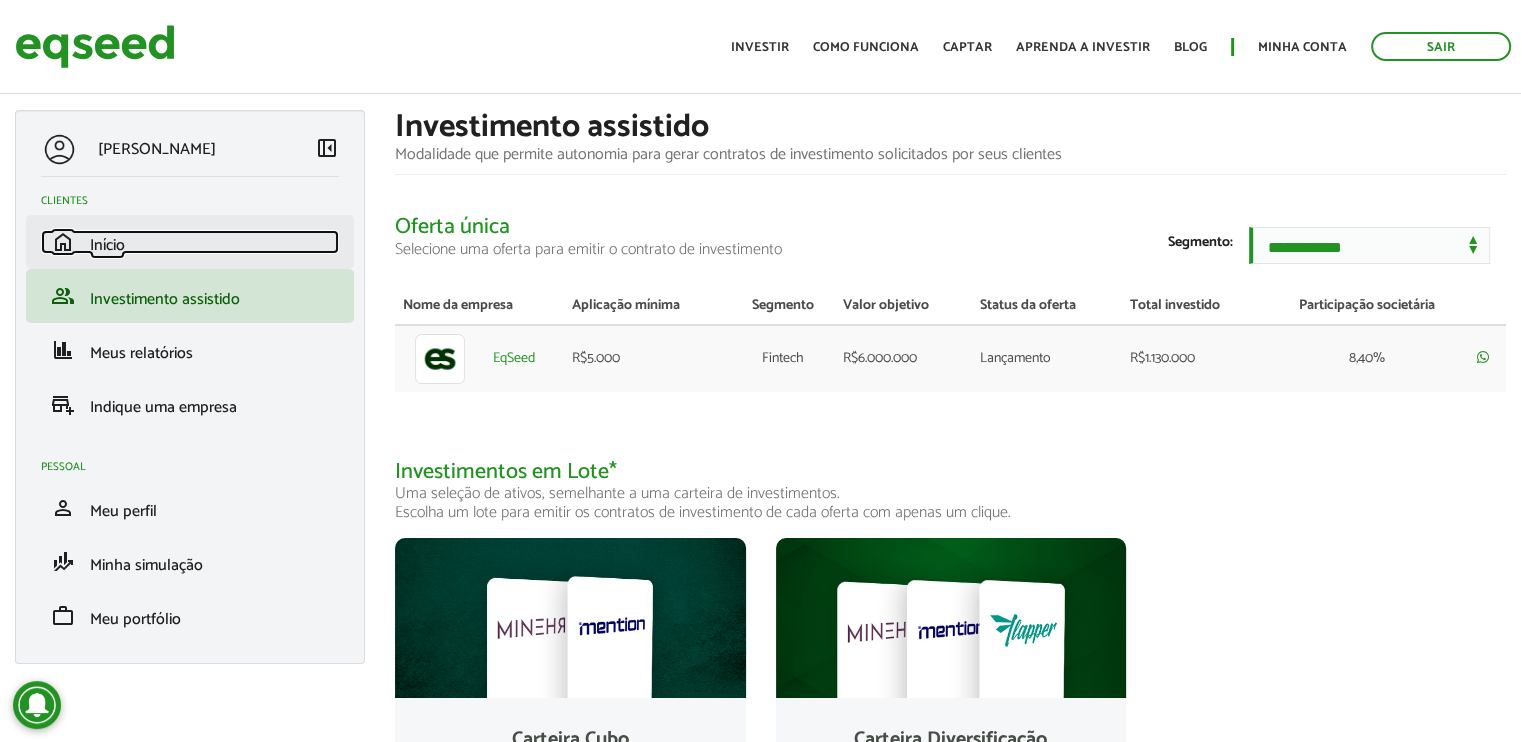 click on "home Início" at bounding box center [190, 242] 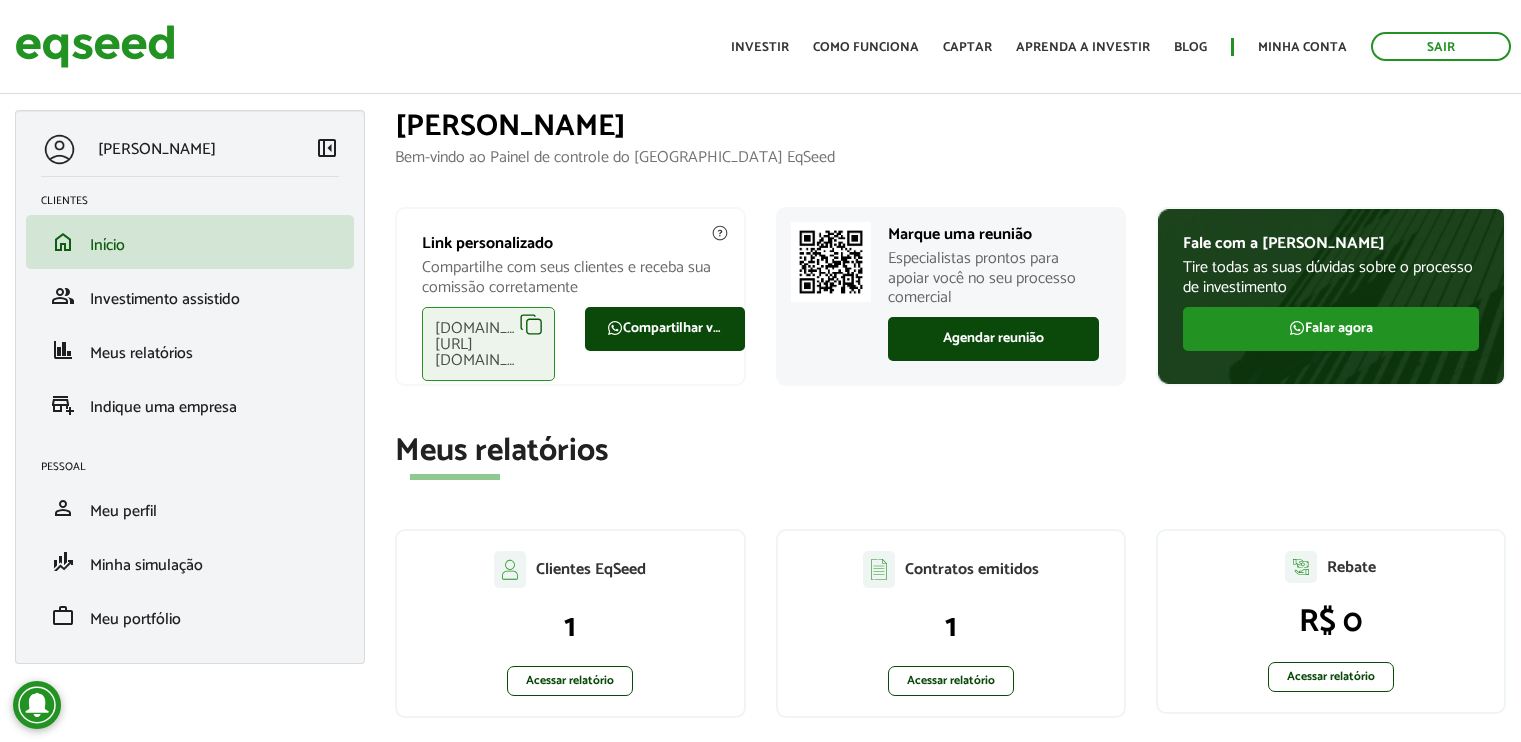 scroll, scrollTop: 0, scrollLeft: 0, axis: both 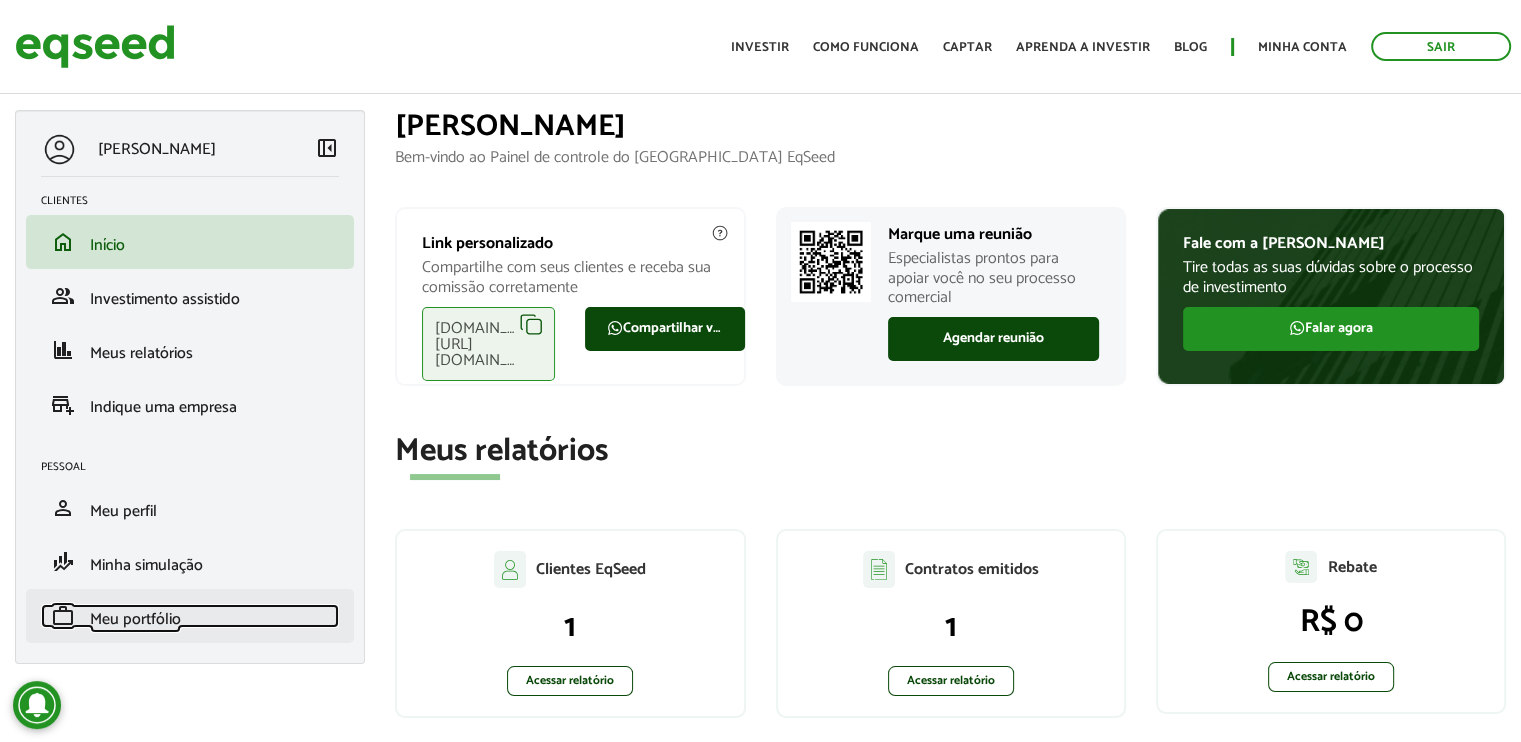 click on "Meu portfólio" at bounding box center (135, 619) 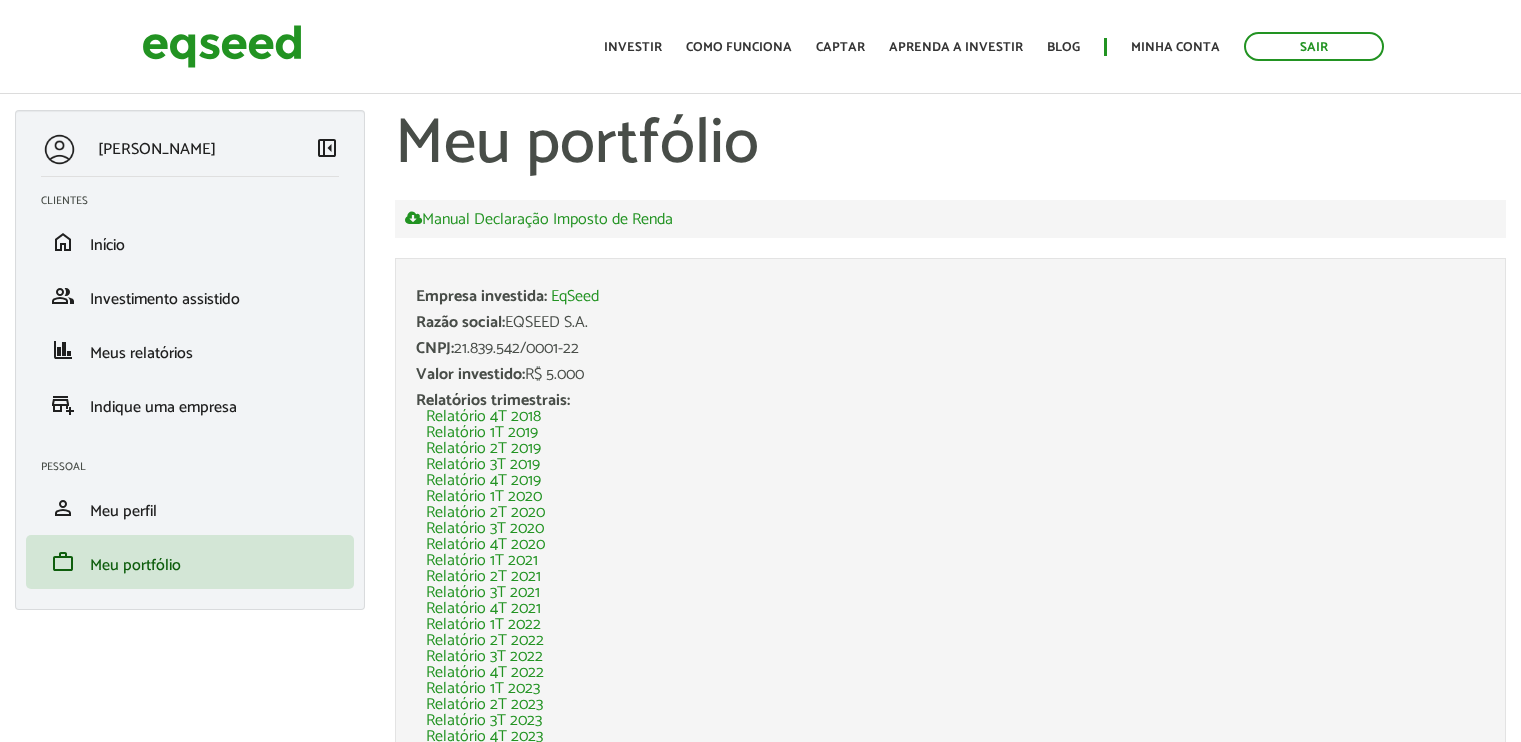 scroll, scrollTop: 0, scrollLeft: 0, axis: both 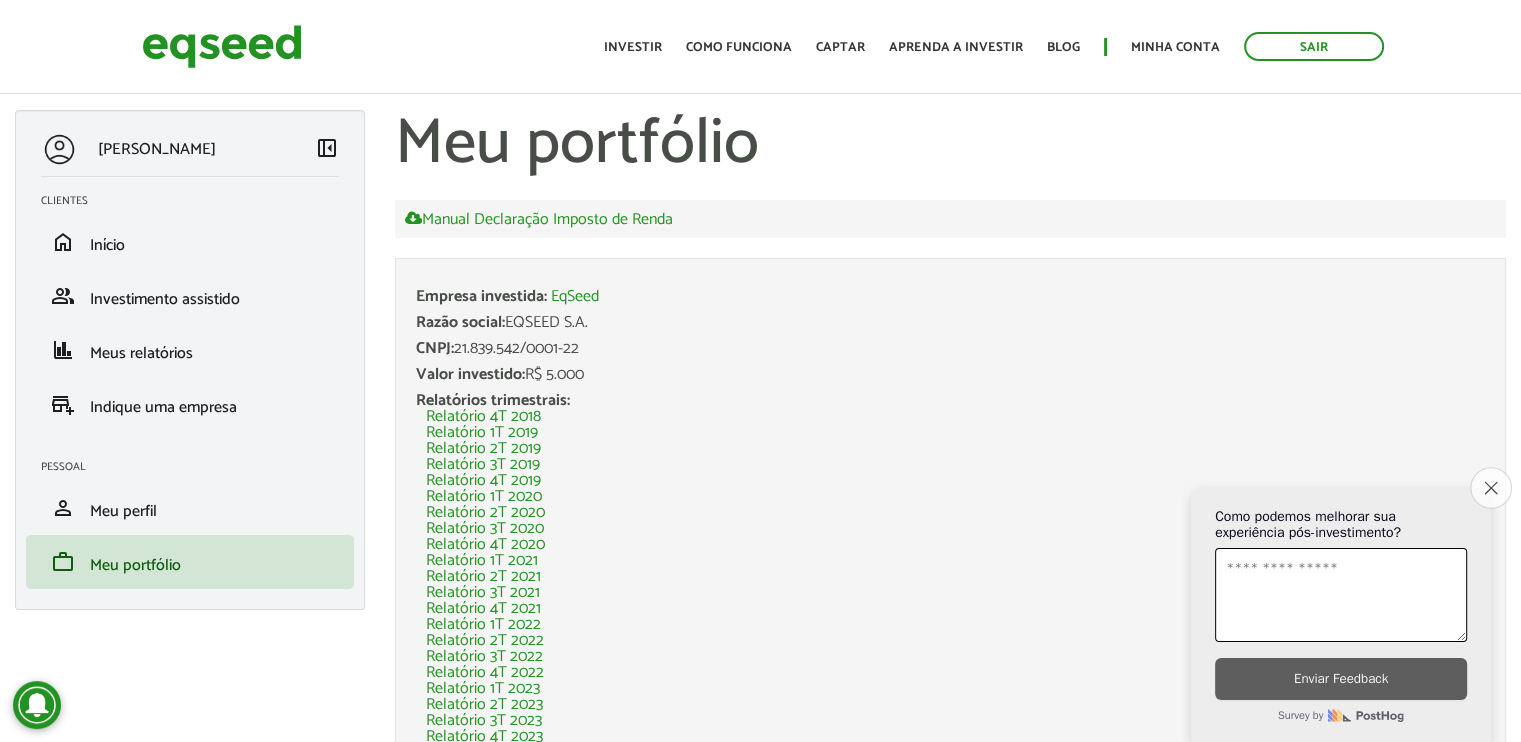 click on "Close survey" at bounding box center [1491, 488] 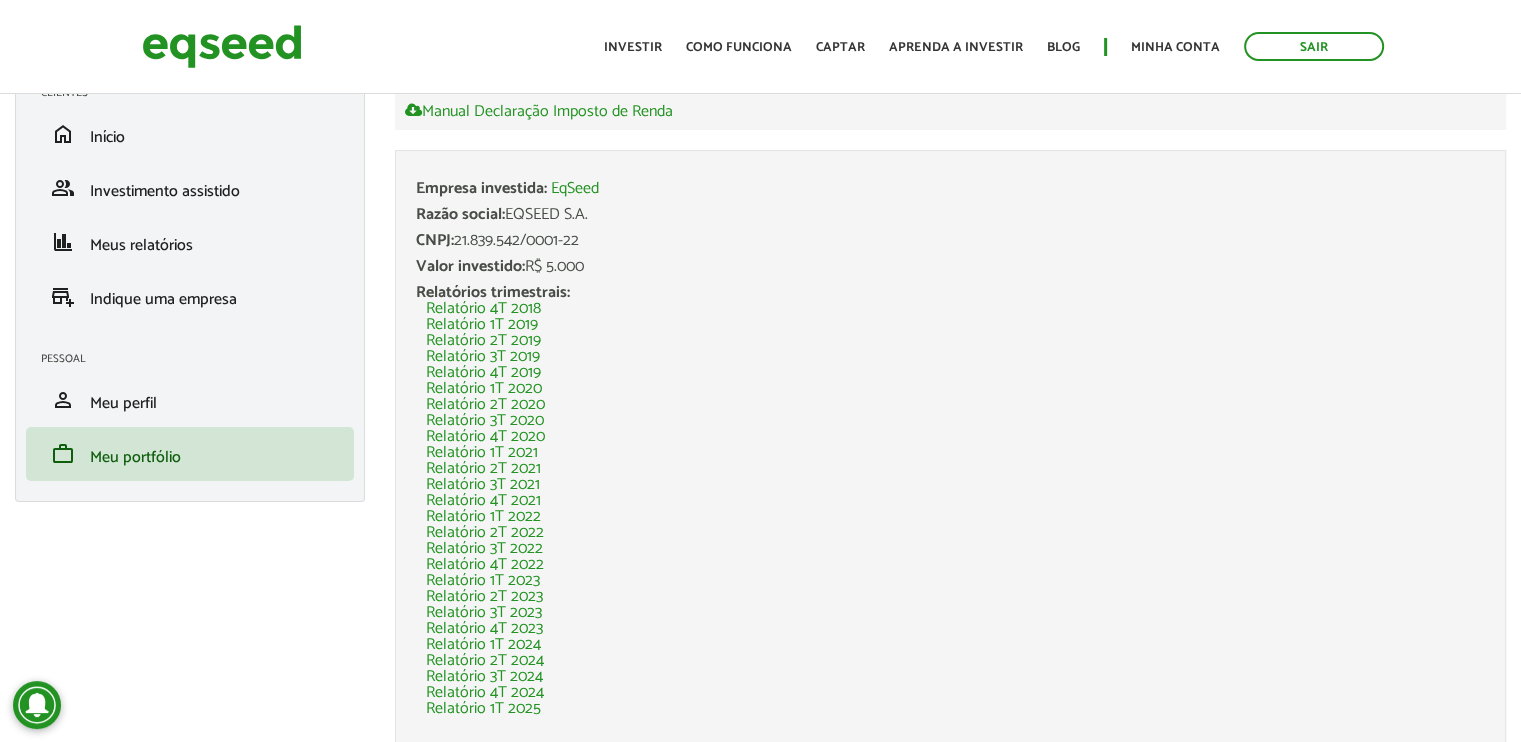 scroll, scrollTop: 0, scrollLeft: 0, axis: both 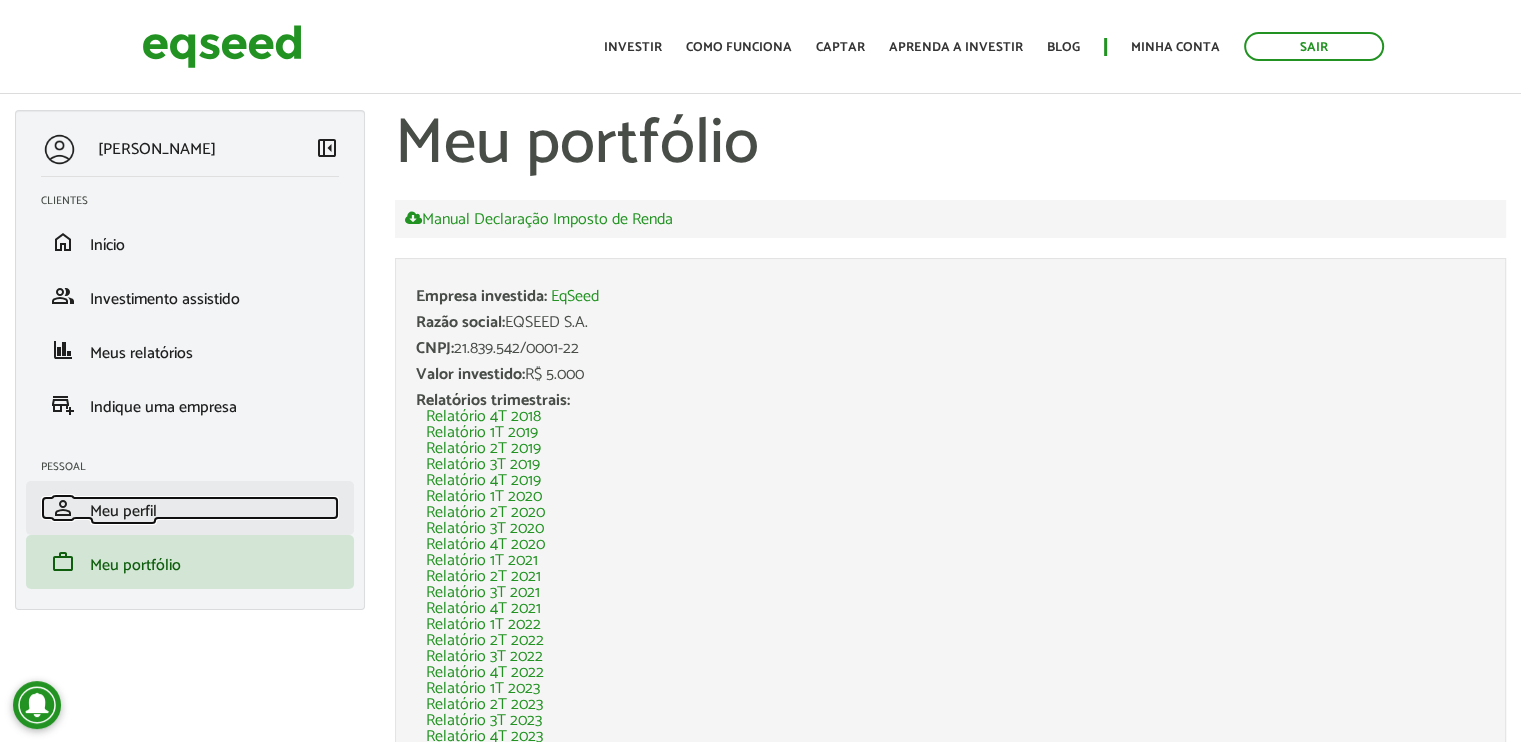 click on "person Meu perfil" at bounding box center [190, 508] 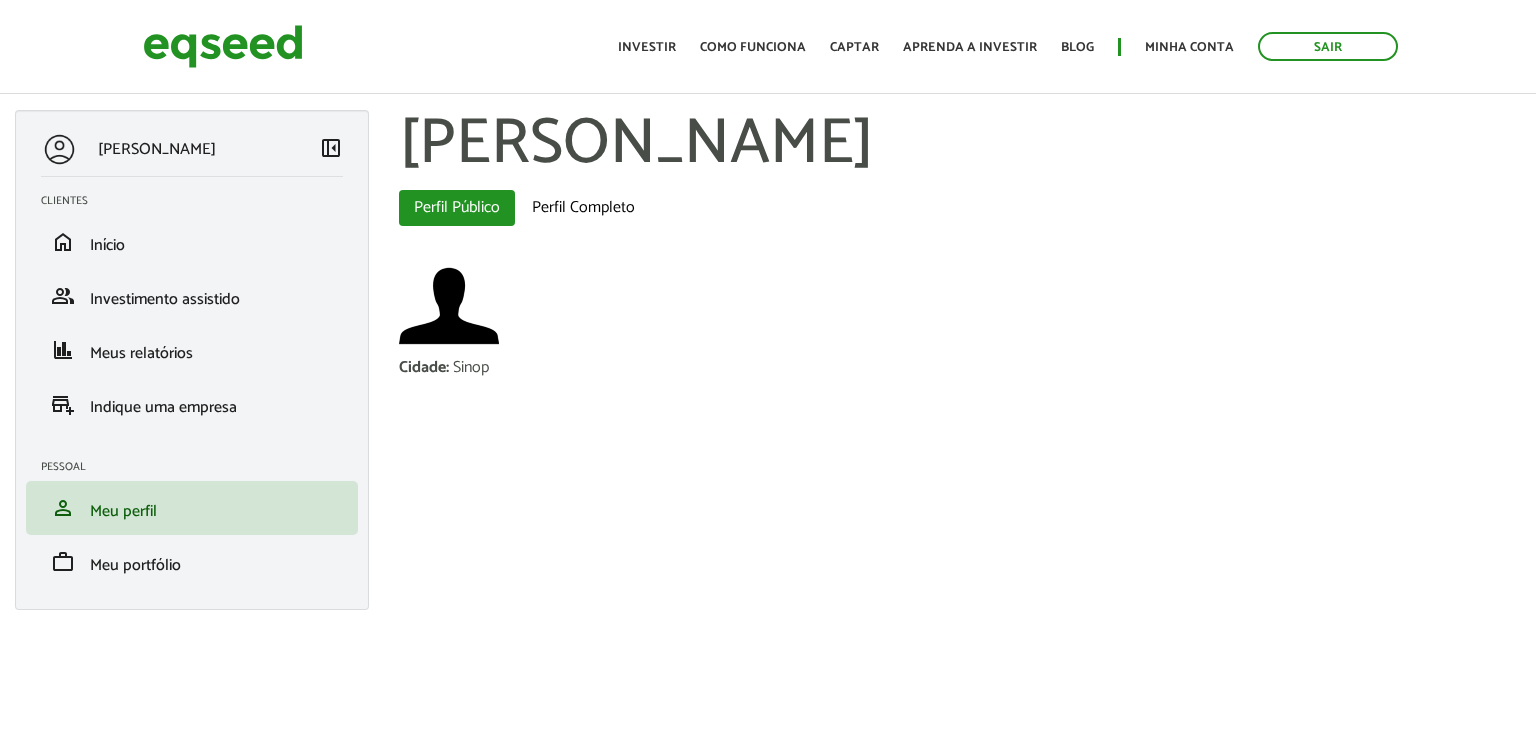 scroll, scrollTop: 0, scrollLeft: 0, axis: both 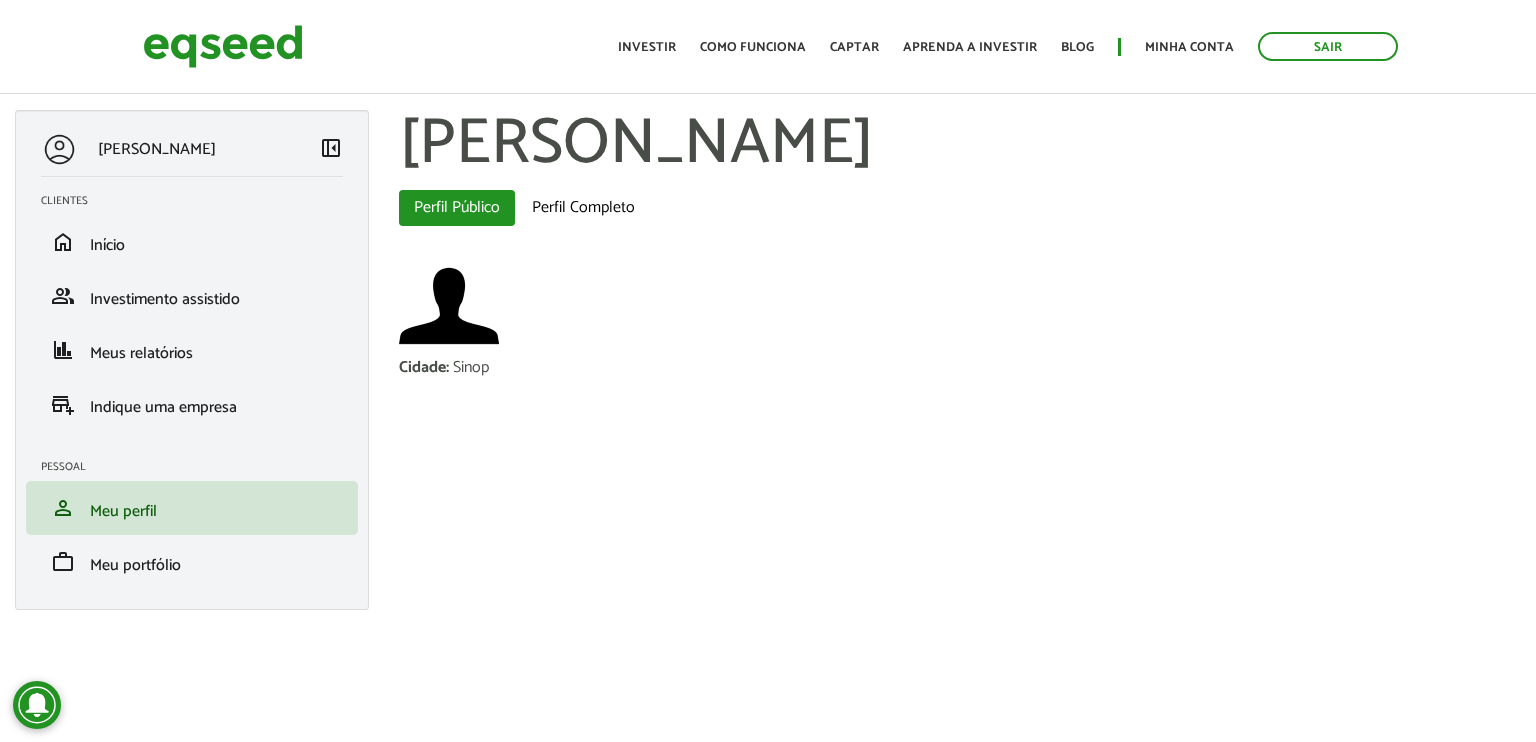 click on "Guilherme Bassani
left_panel_close
Clientes
home Início
group Investimento assistido
finance Meus relatórios
add_business Indique uma empresa
Pessoal
person Meu perfil
finance_mode Minha simulação
work Meu portfólio
Guilherme Bassani
Abas primárias Perfil Público (aba ativa)
Perfil Completo
Cidade :
Sinop
Voltar" at bounding box center [768, 370] 